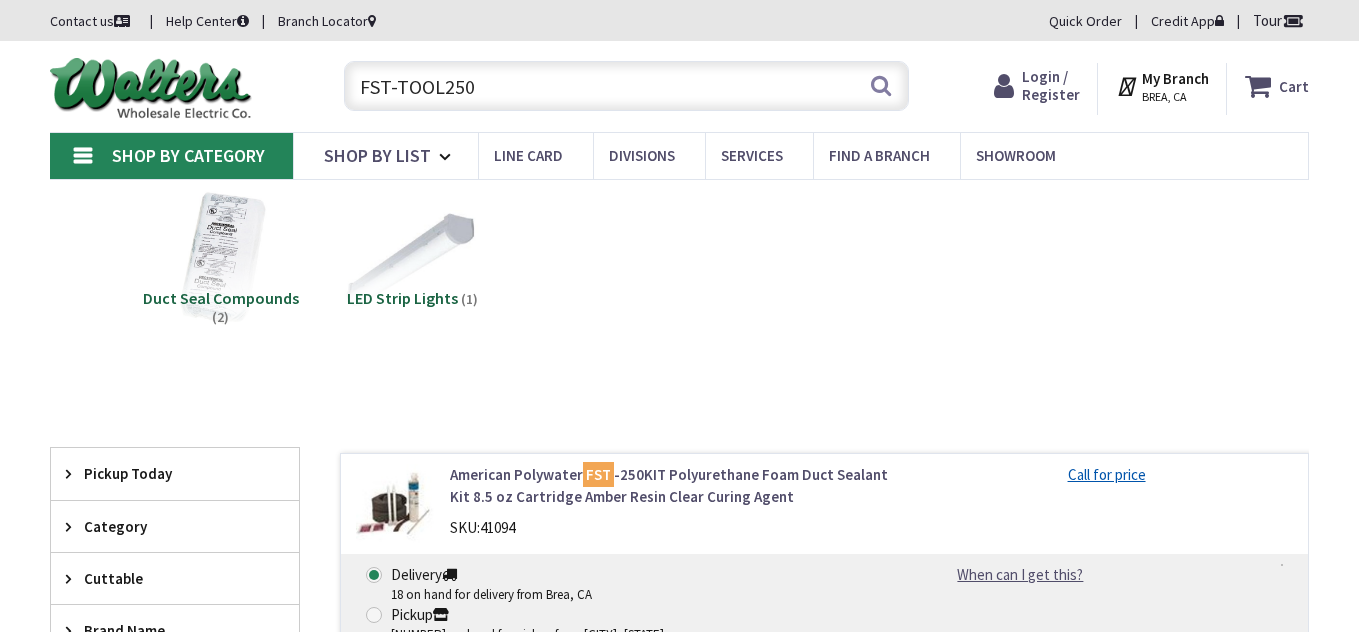 scroll, scrollTop: 0, scrollLeft: 0, axis: both 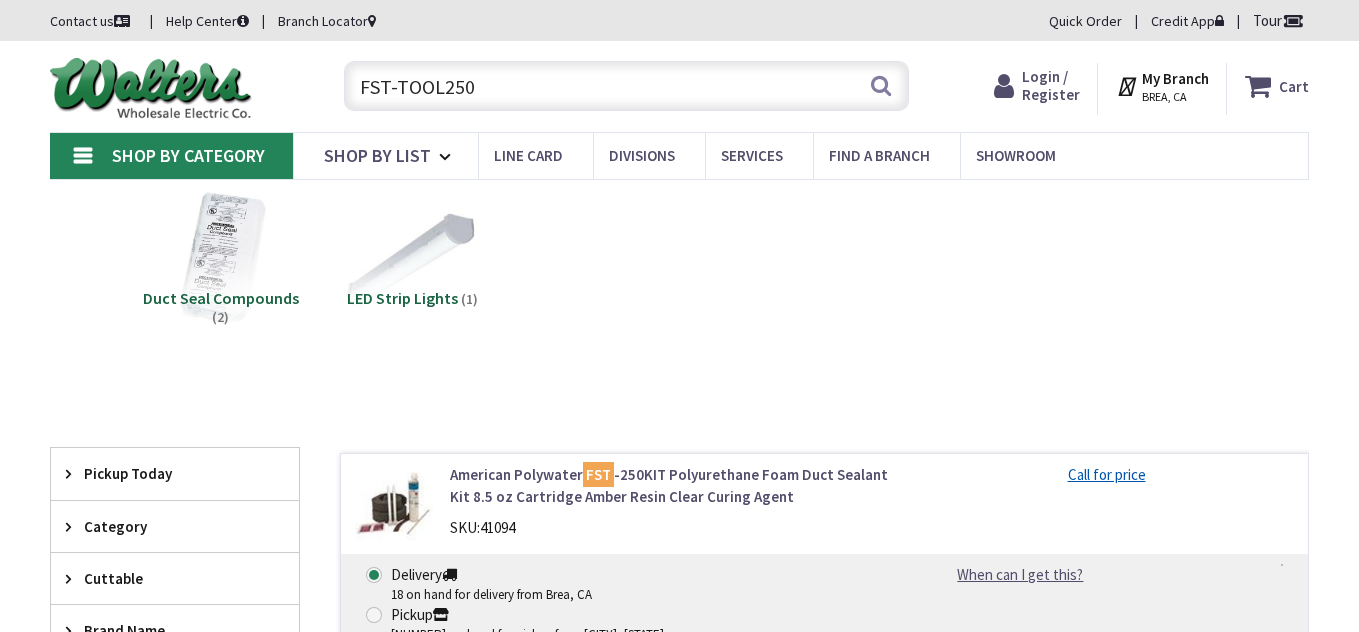 drag, startPoint x: 0, startPoint y: 0, endPoint x: 62, endPoint y: 81, distance: 102.0049 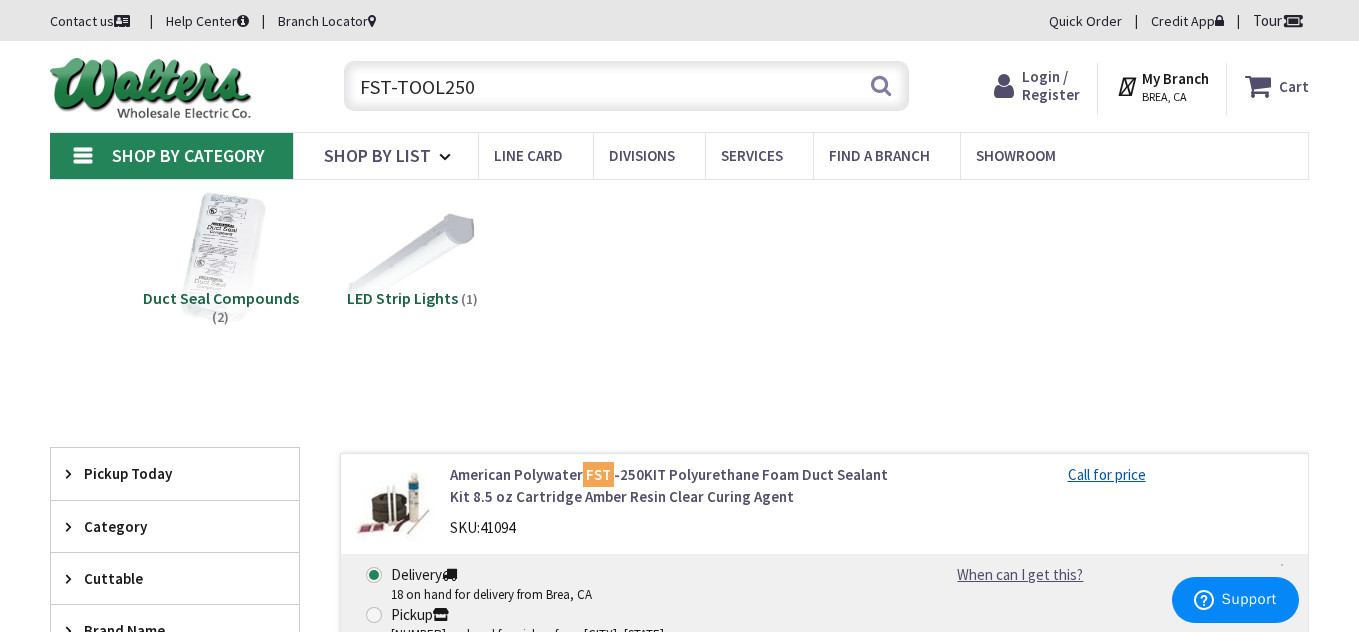 scroll, scrollTop: 0, scrollLeft: 0, axis: both 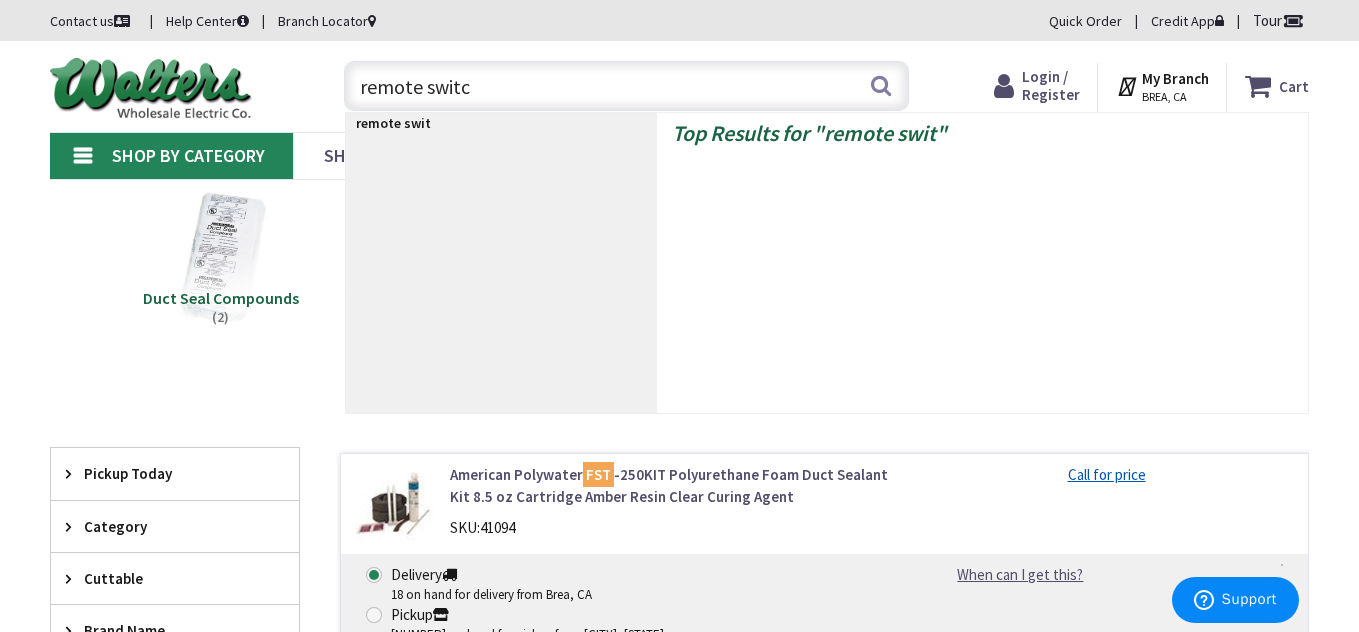 type on "remote switch" 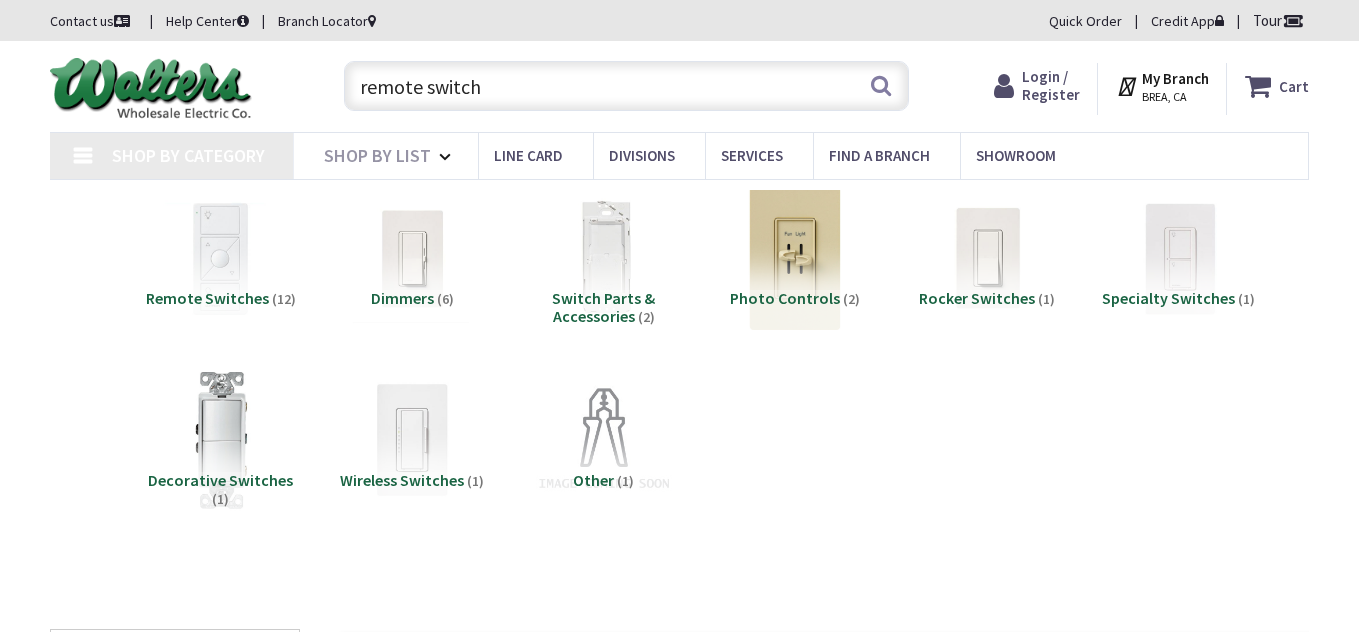 scroll, scrollTop: 0, scrollLeft: 0, axis: both 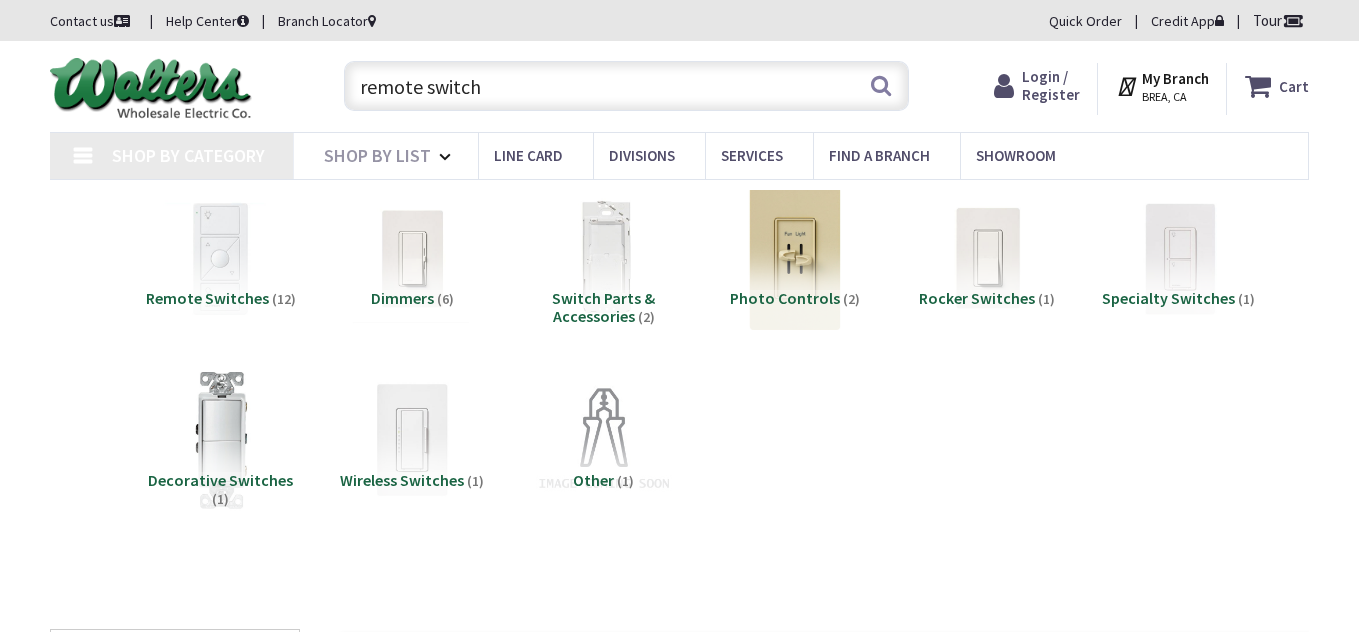 type on "[NUMBER] [STREET], [CITY], [STATE] [POSTAL_CODE], [COUNTRY]" 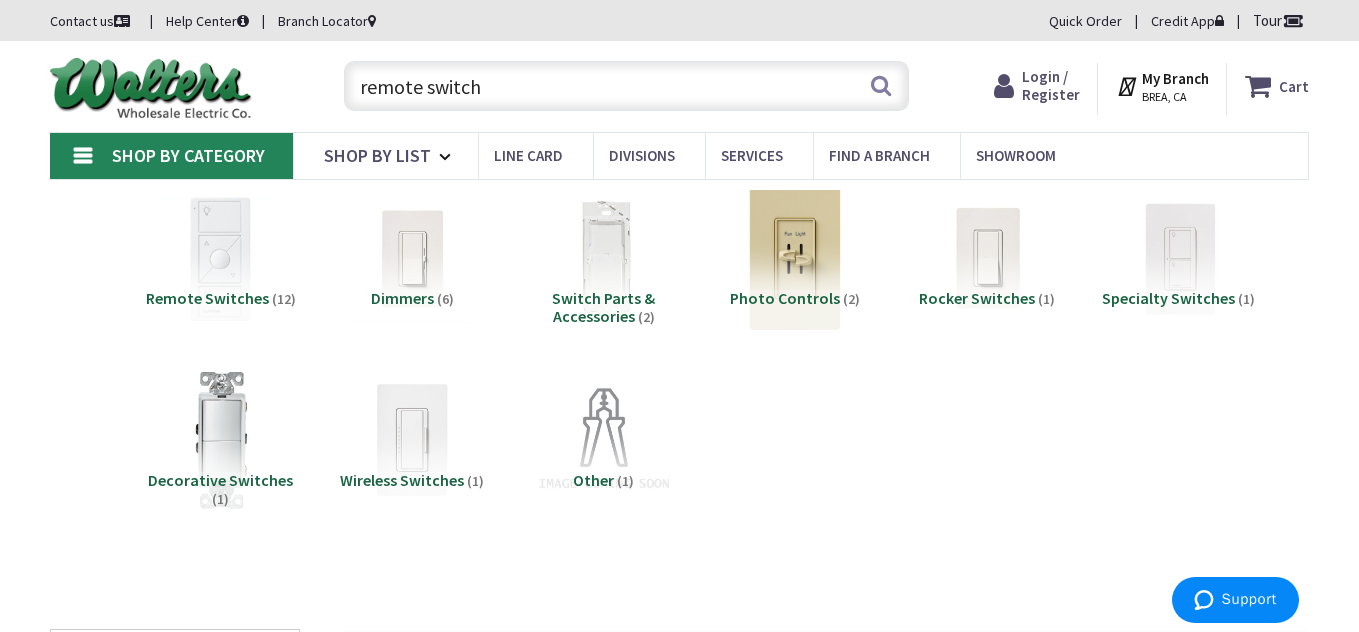 click at bounding box center (221, 258) 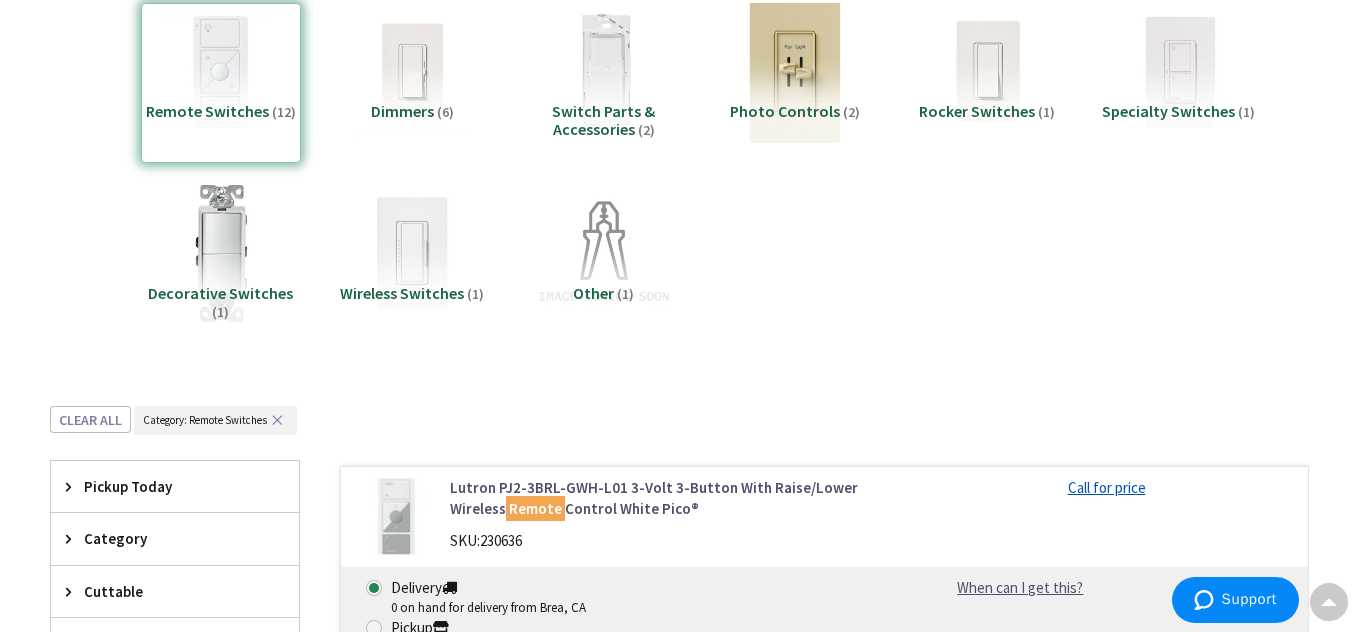 scroll, scrollTop: 0, scrollLeft: 0, axis: both 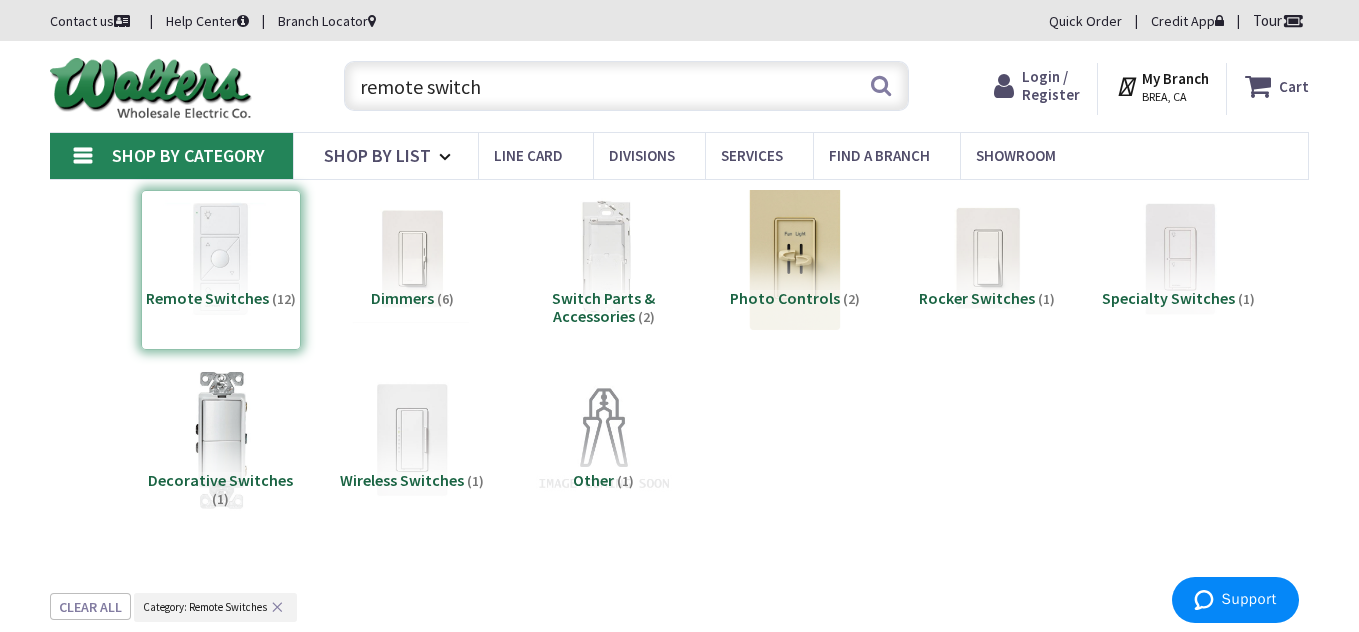 click on "remote switch" at bounding box center [627, 86] 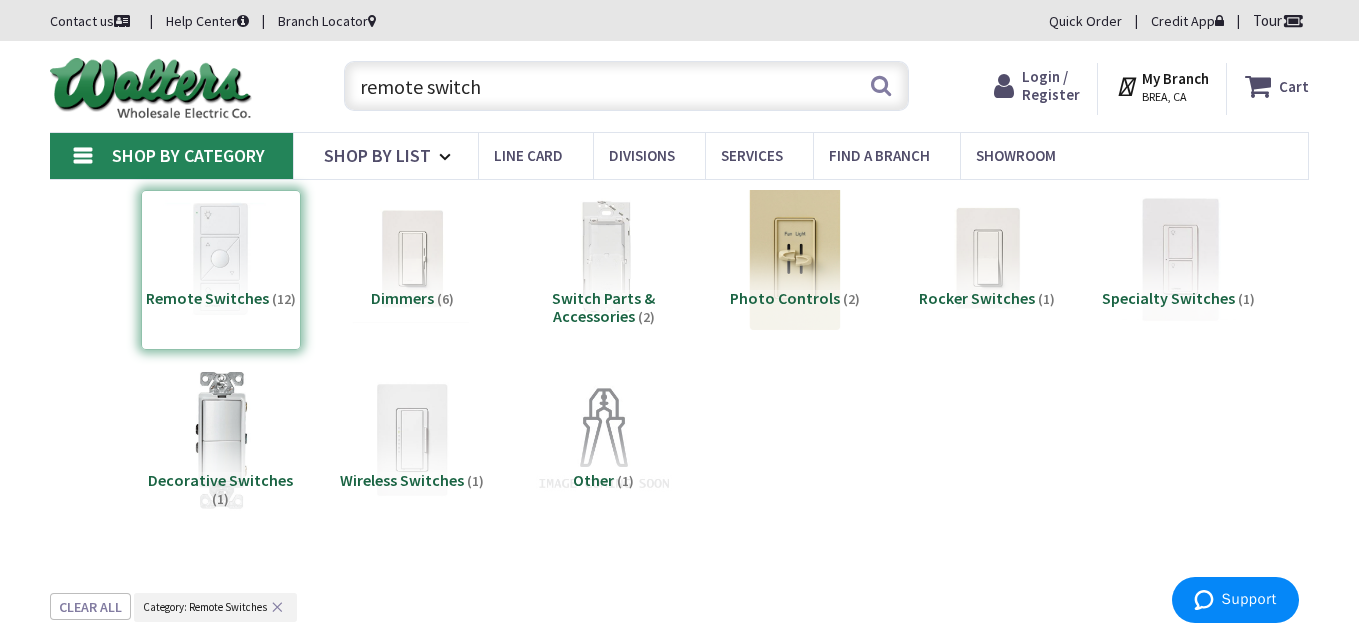 click at bounding box center [1178, 258] 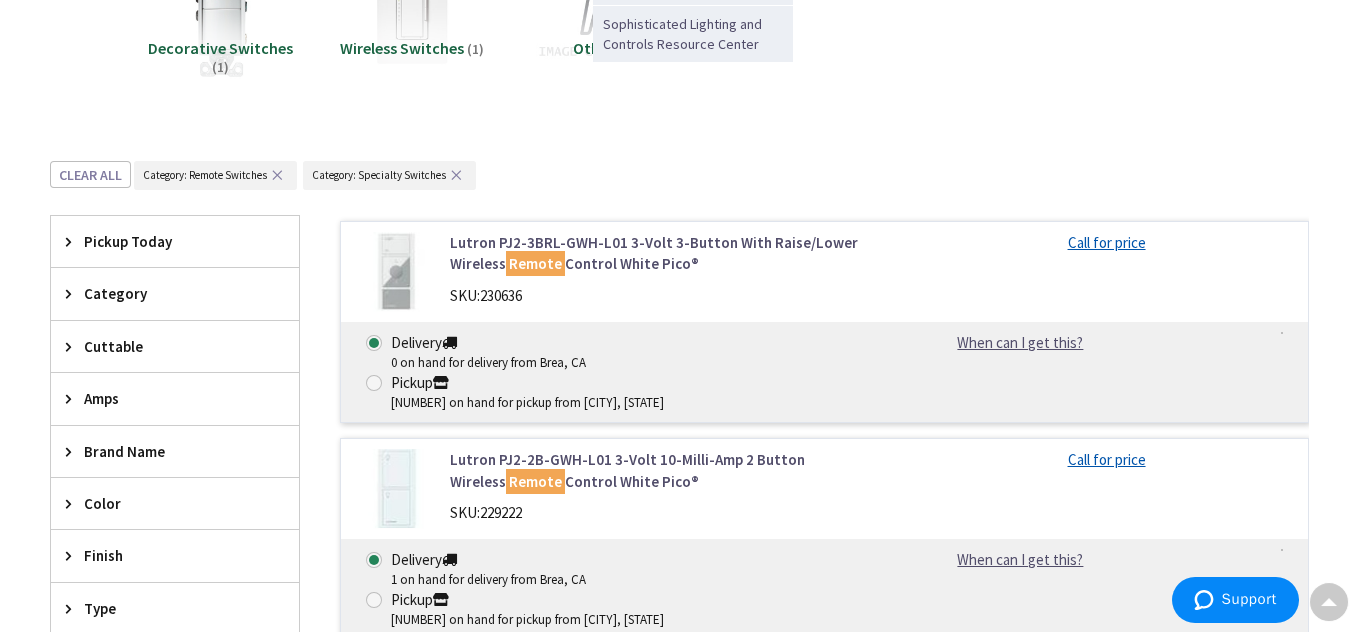 scroll, scrollTop: 0, scrollLeft: 0, axis: both 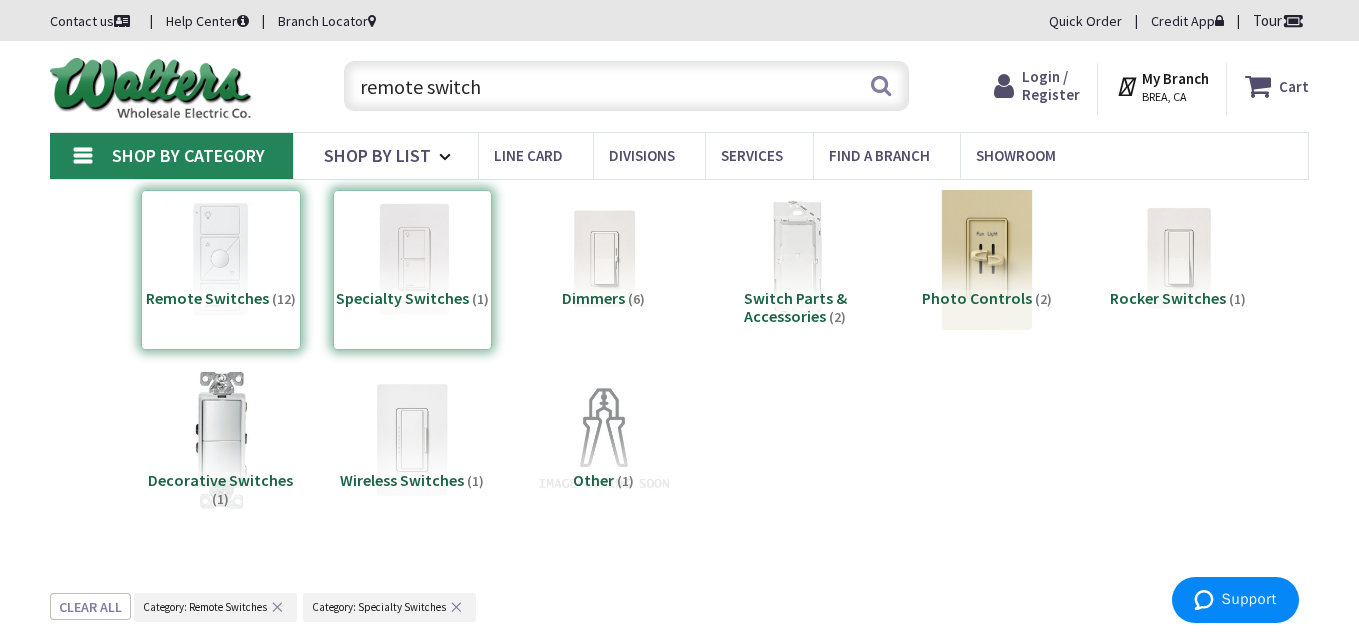 click on "remote switch" at bounding box center (627, 86) 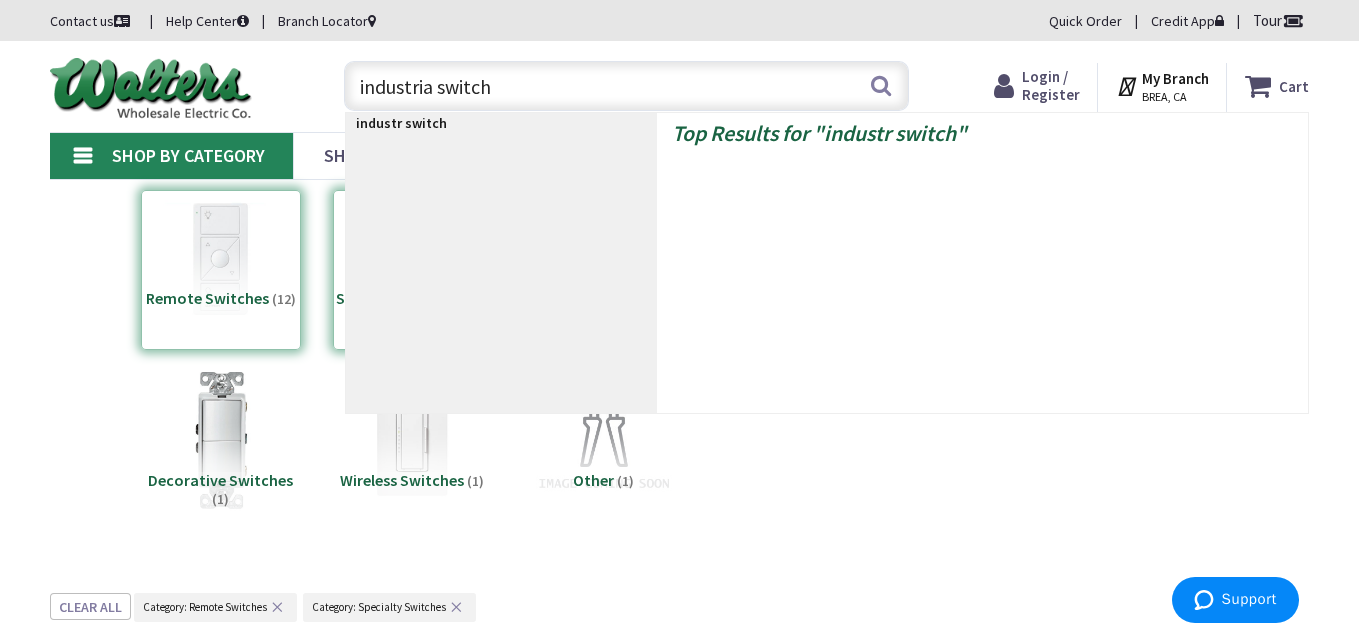 type on "industrial switch" 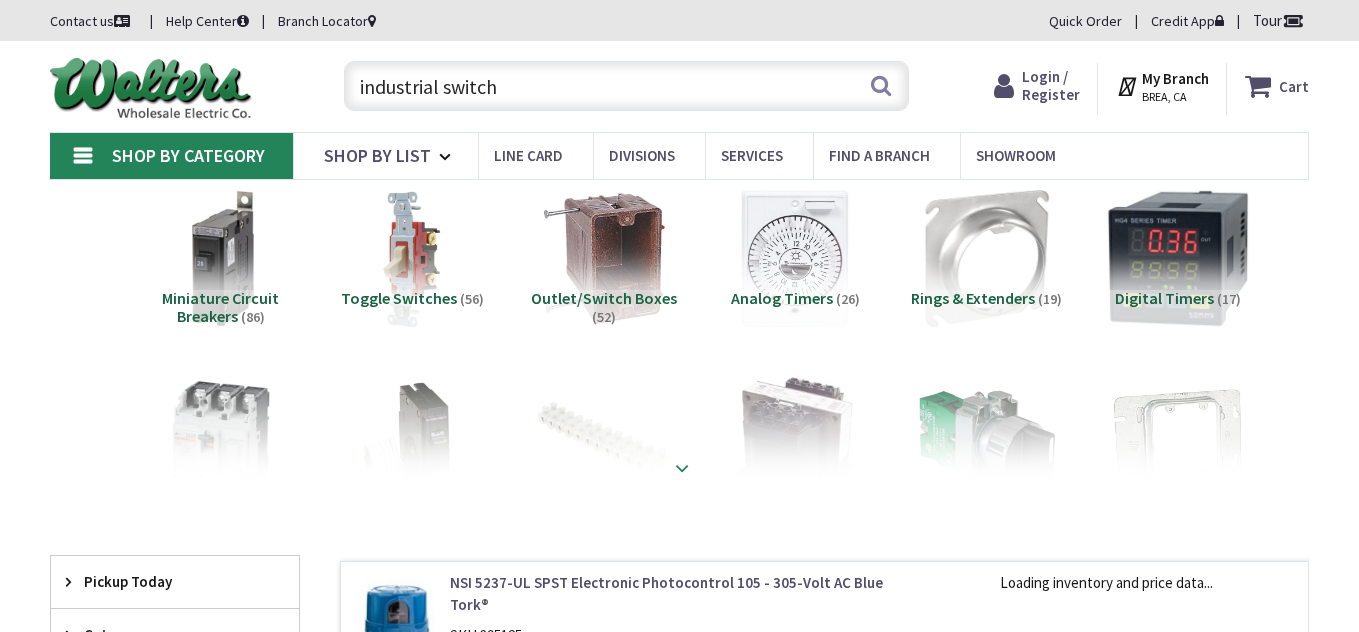 scroll, scrollTop: 0, scrollLeft: 0, axis: both 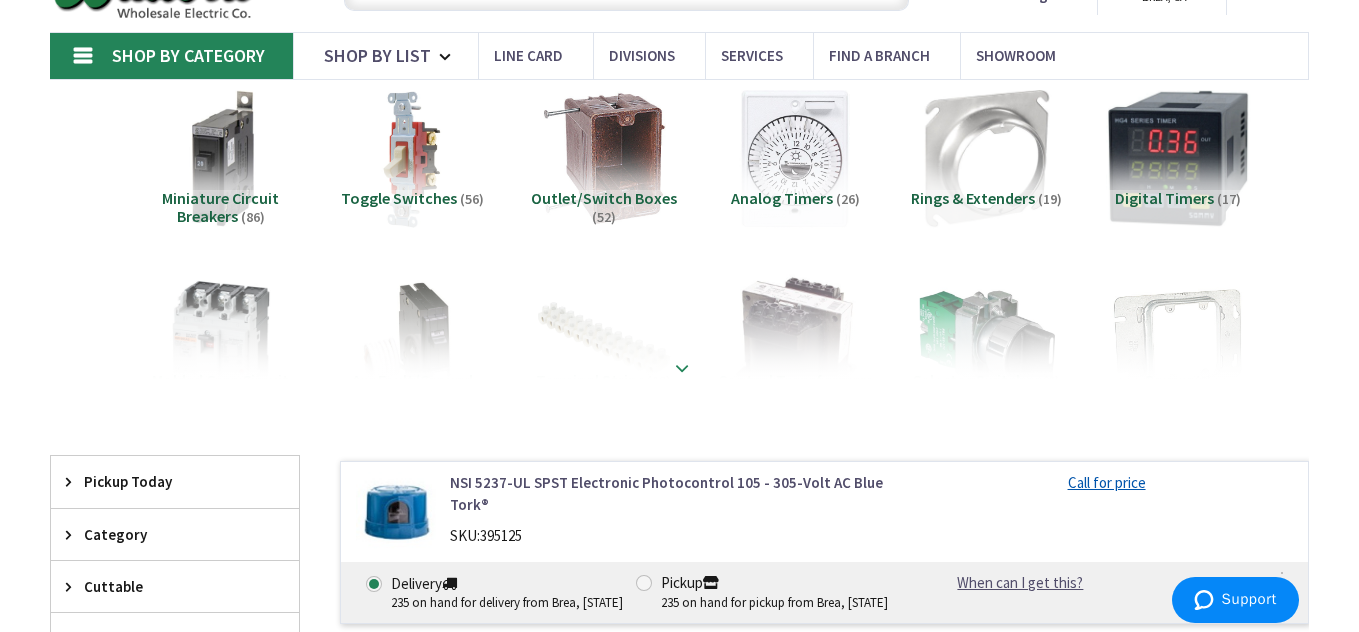 click at bounding box center (682, 368) 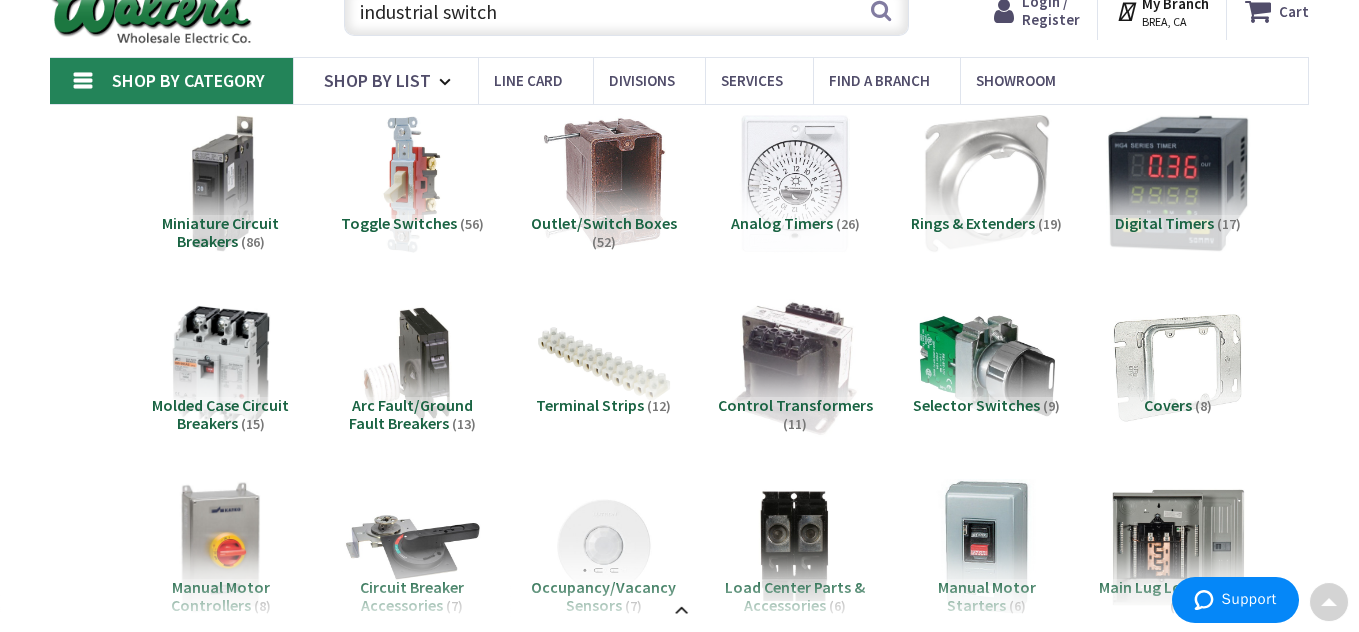 scroll, scrollTop: 0, scrollLeft: 0, axis: both 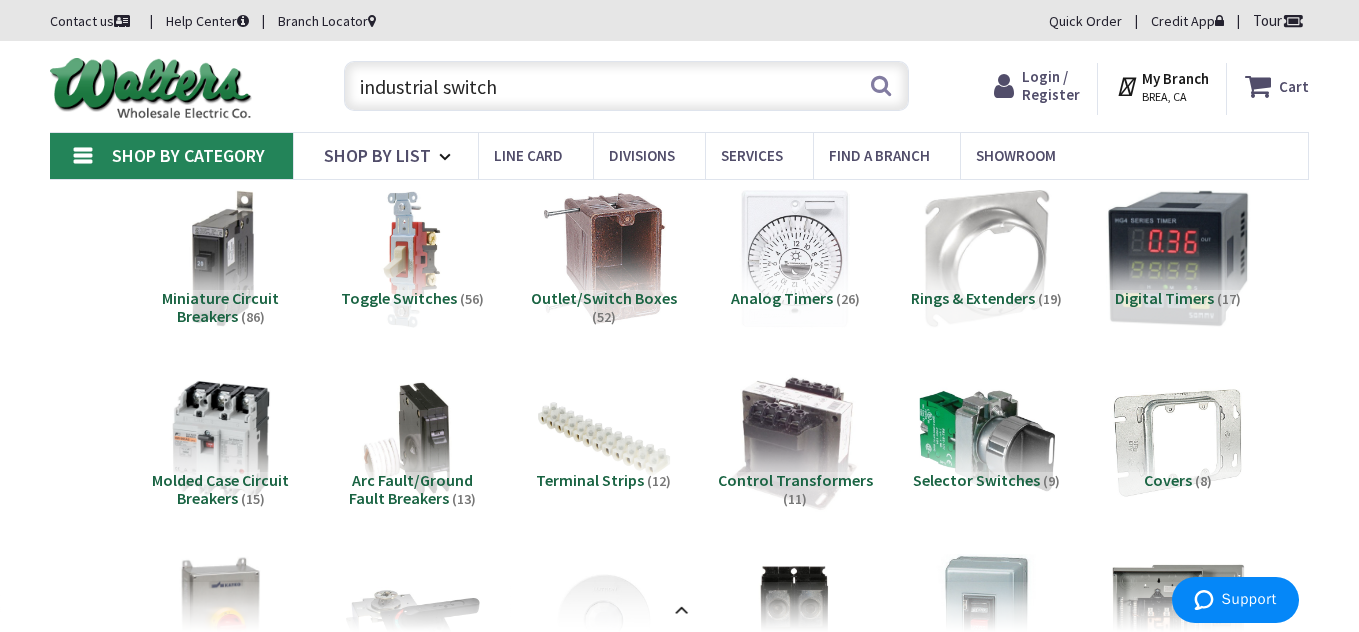 click on "industrial switch" at bounding box center (627, 86) 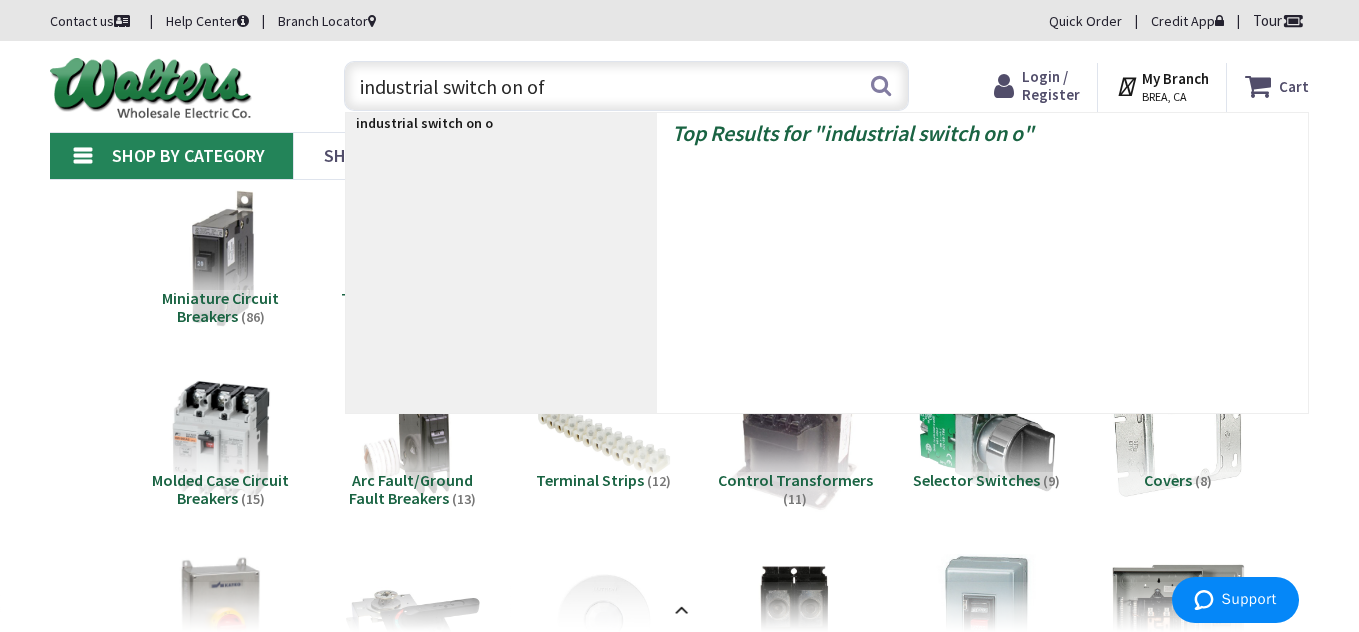 type on "industrial switch on off" 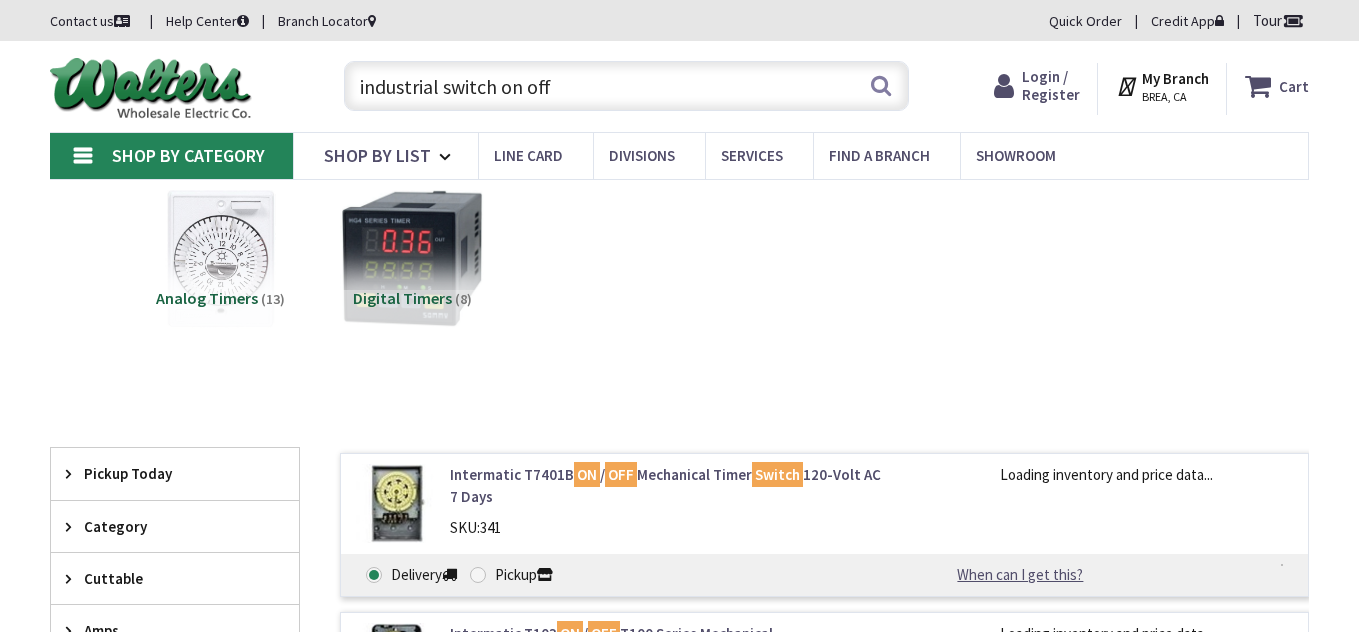 scroll, scrollTop: 53, scrollLeft: 0, axis: vertical 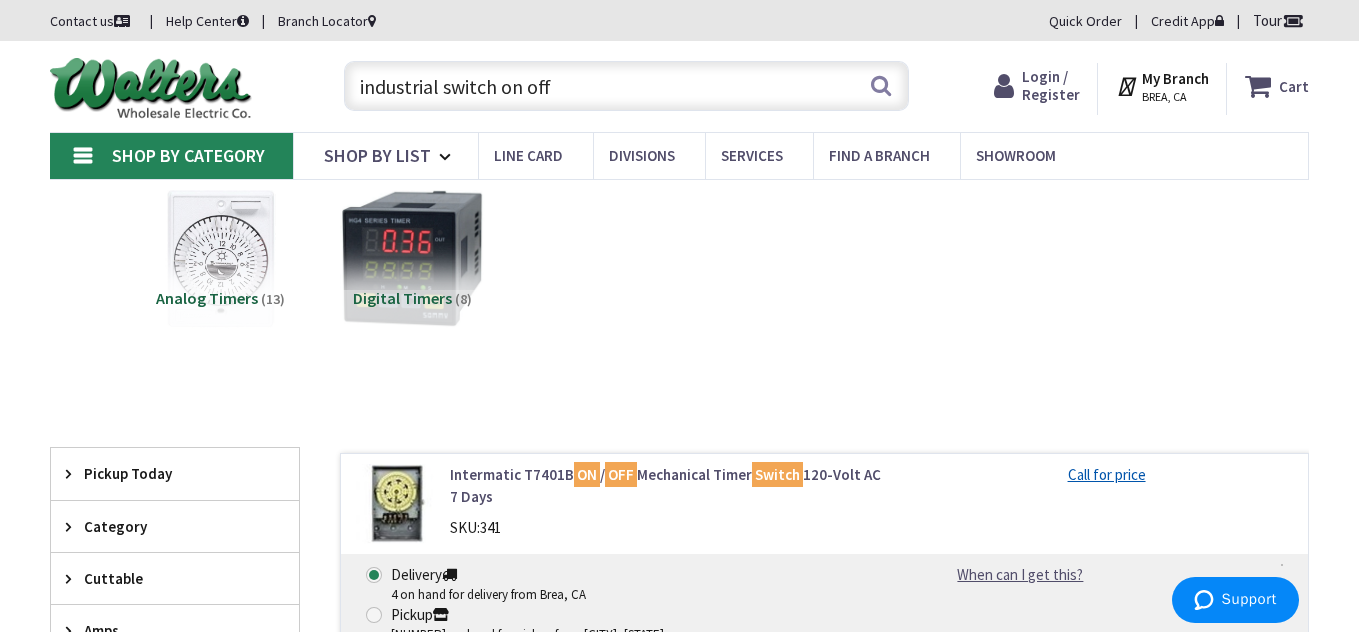 click on "industrial switch on off" at bounding box center [627, 86] 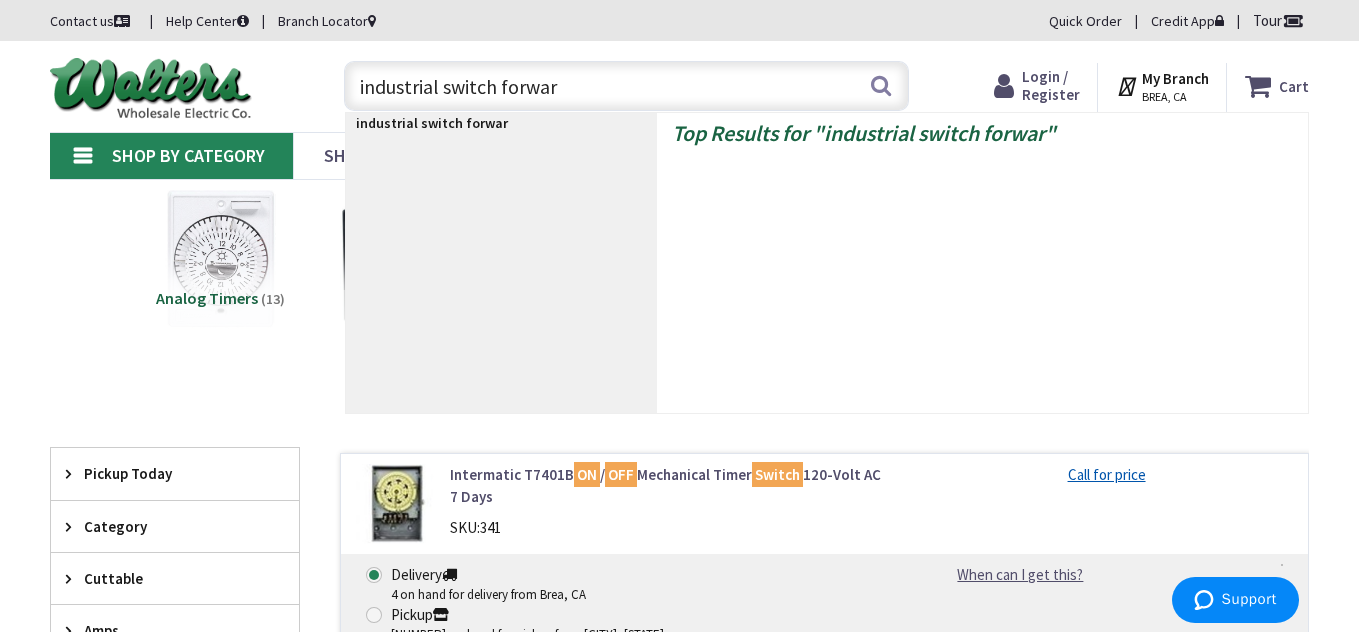 type on "industrial switch forward" 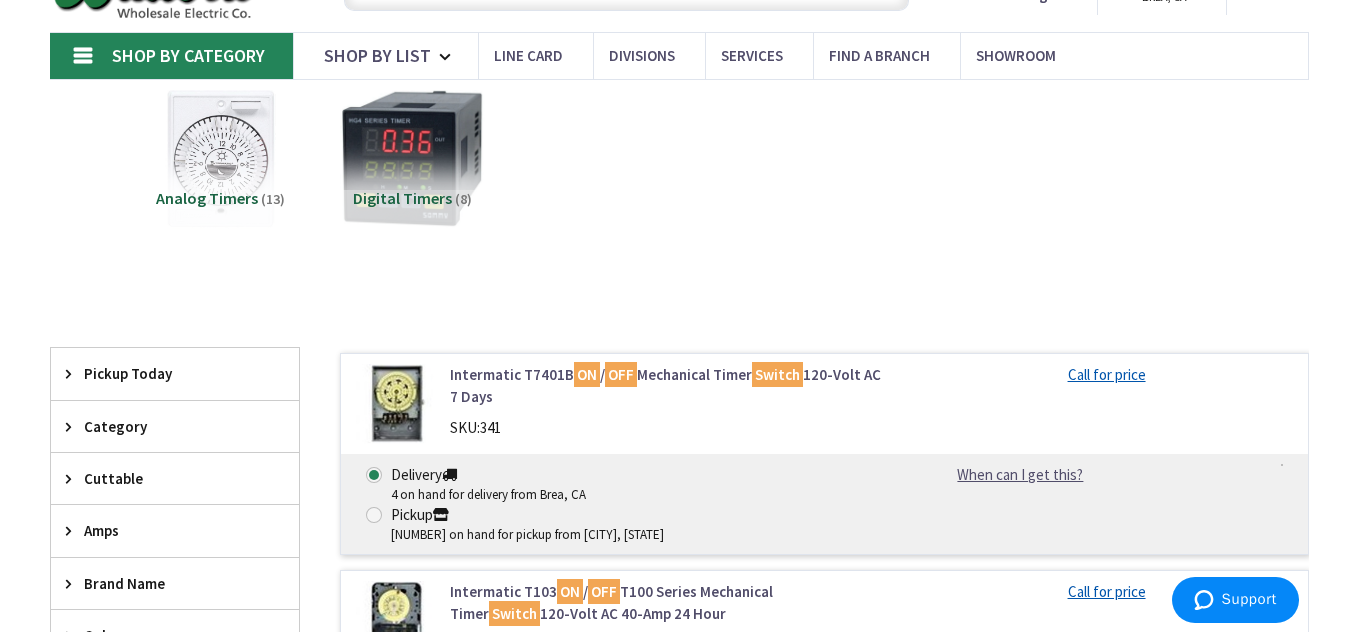 scroll, scrollTop: 0, scrollLeft: 0, axis: both 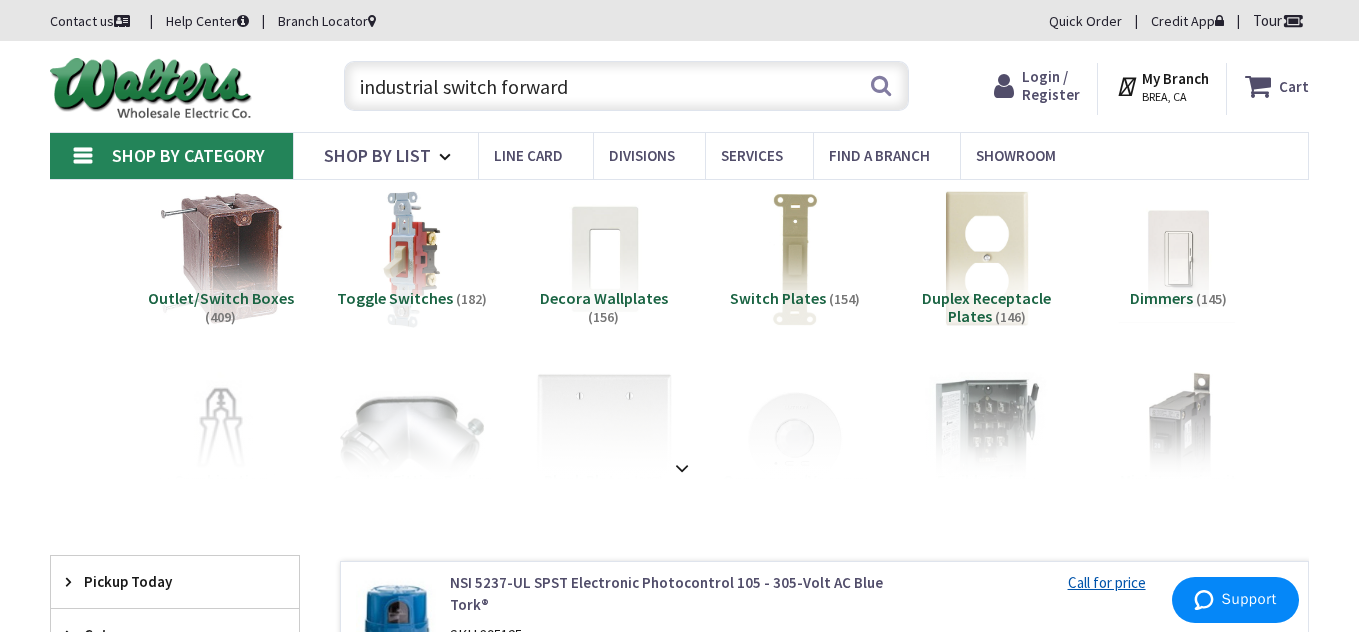drag, startPoint x: 447, startPoint y: 89, endPoint x: 267, endPoint y: 58, distance: 182.64993 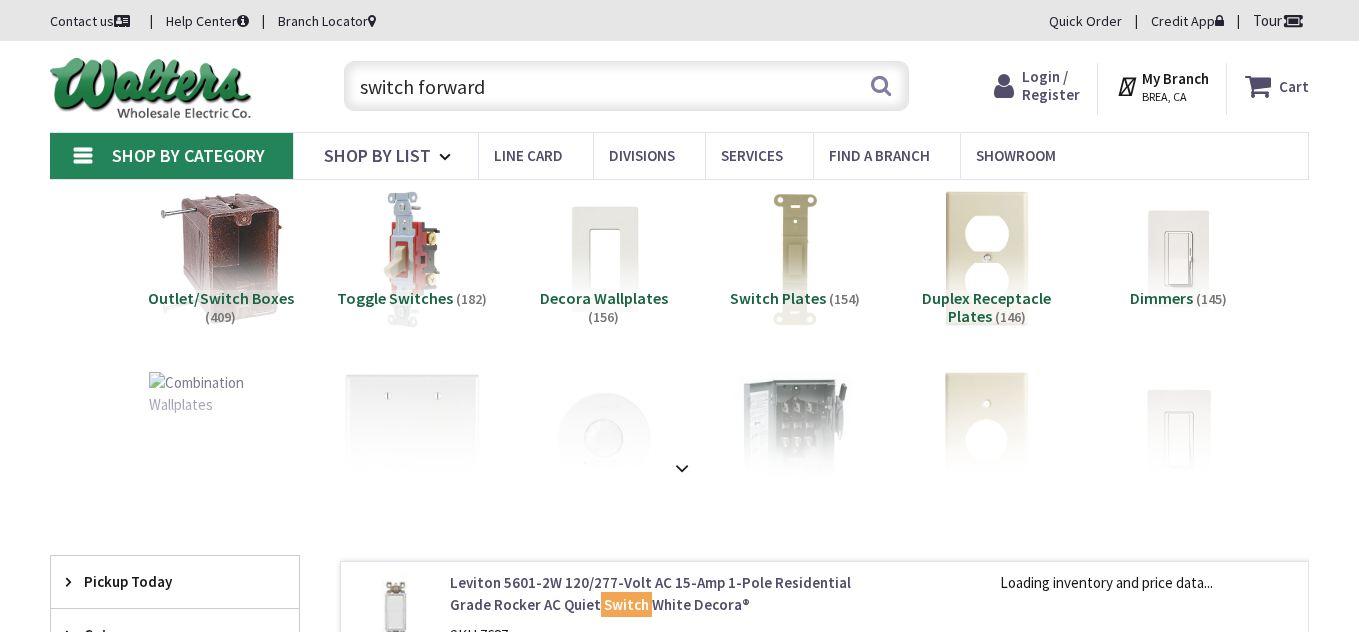 scroll, scrollTop: 0, scrollLeft: 0, axis: both 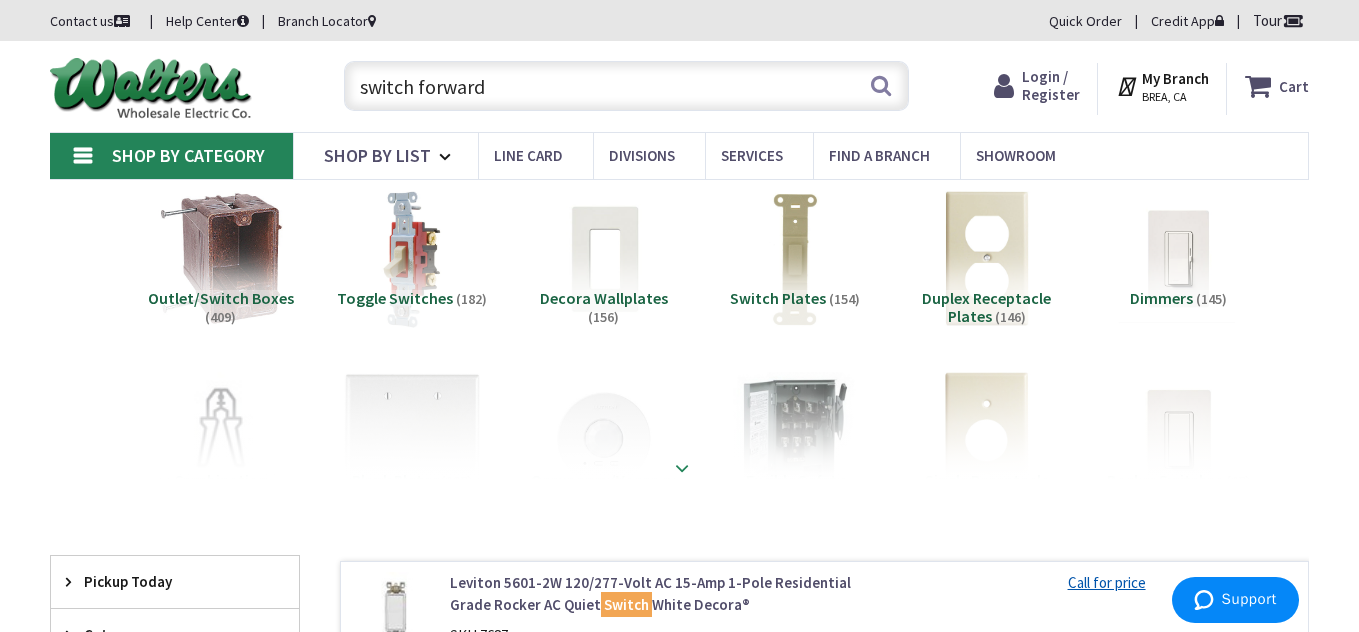 click at bounding box center [682, 468] 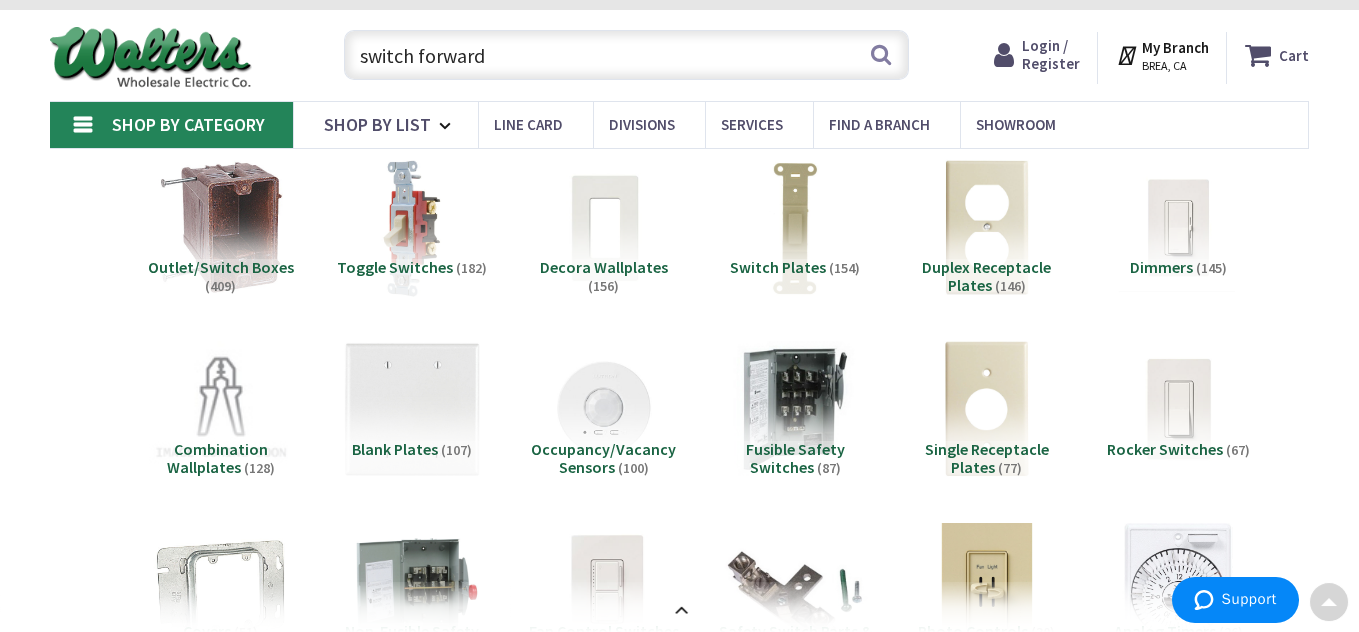 scroll, scrollTop: 0, scrollLeft: 0, axis: both 